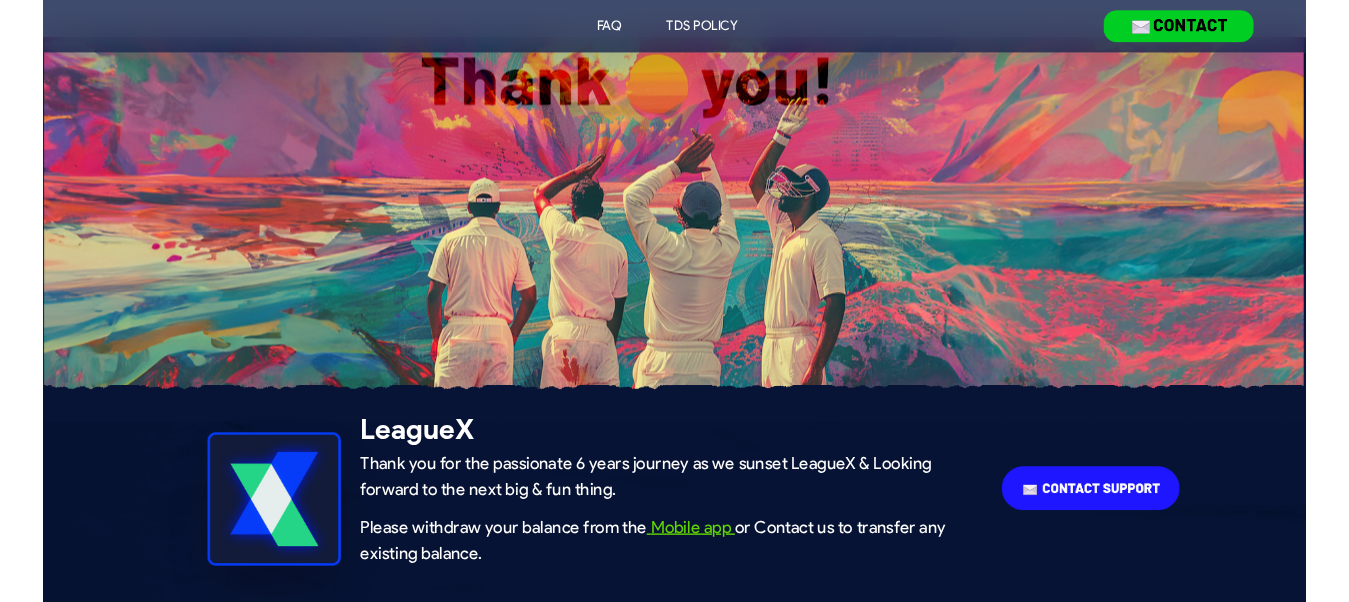 scroll, scrollTop: 0, scrollLeft: 0, axis: both 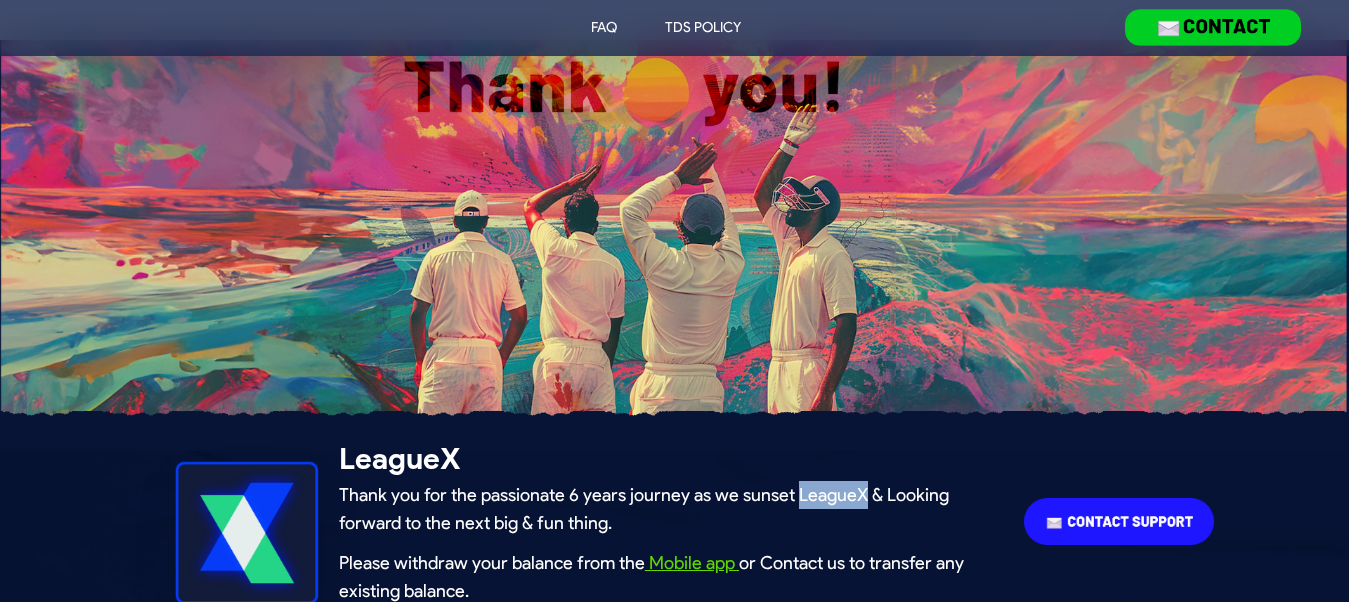 click at bounding box center (1213, 28) 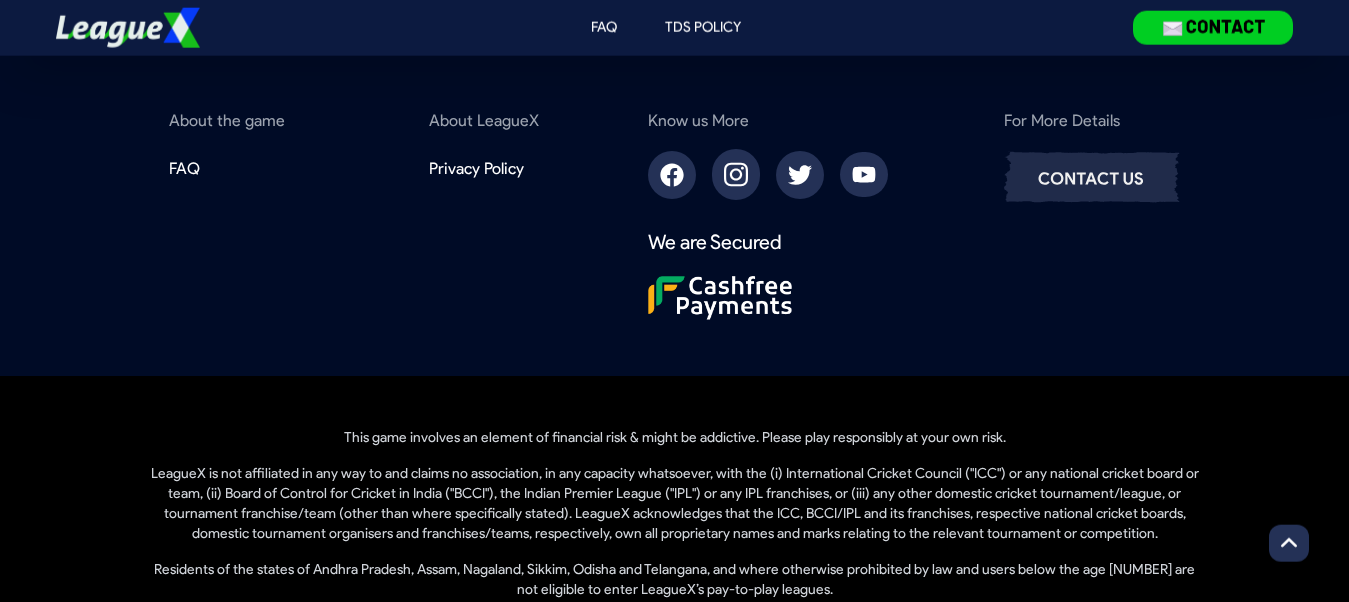 scroll, scrollTop: 816, scrollLeft: 0, axis: vertical 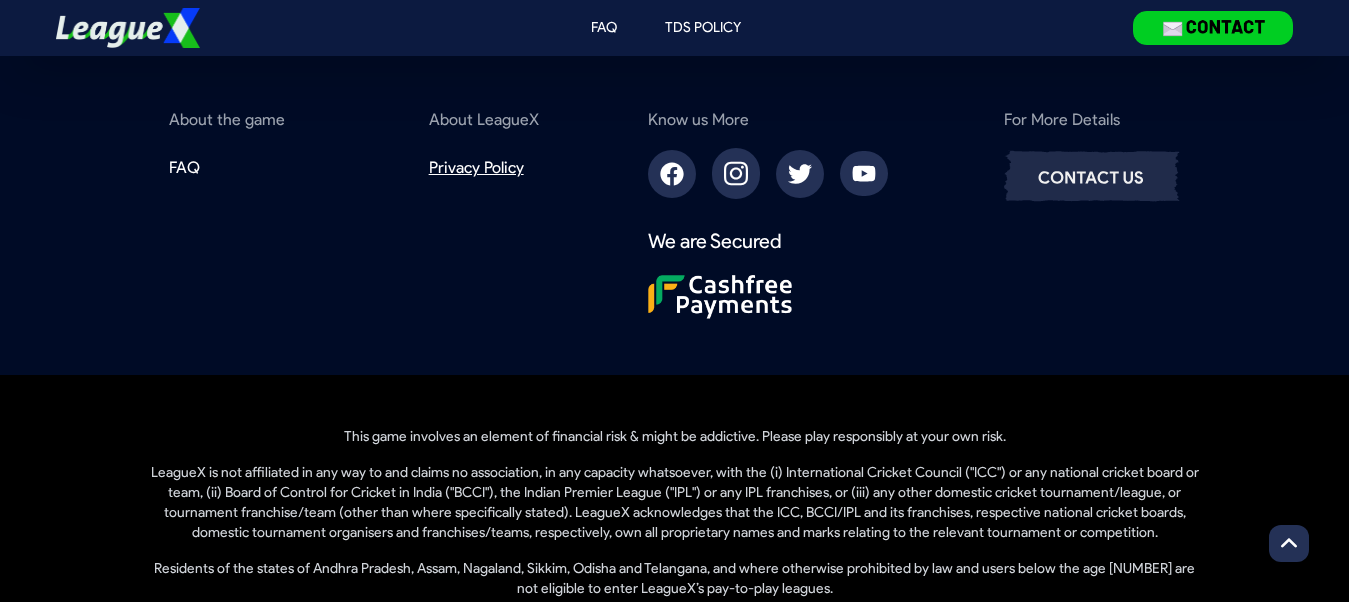 click on "Privacy Policy" at bounding box center (476, 168) 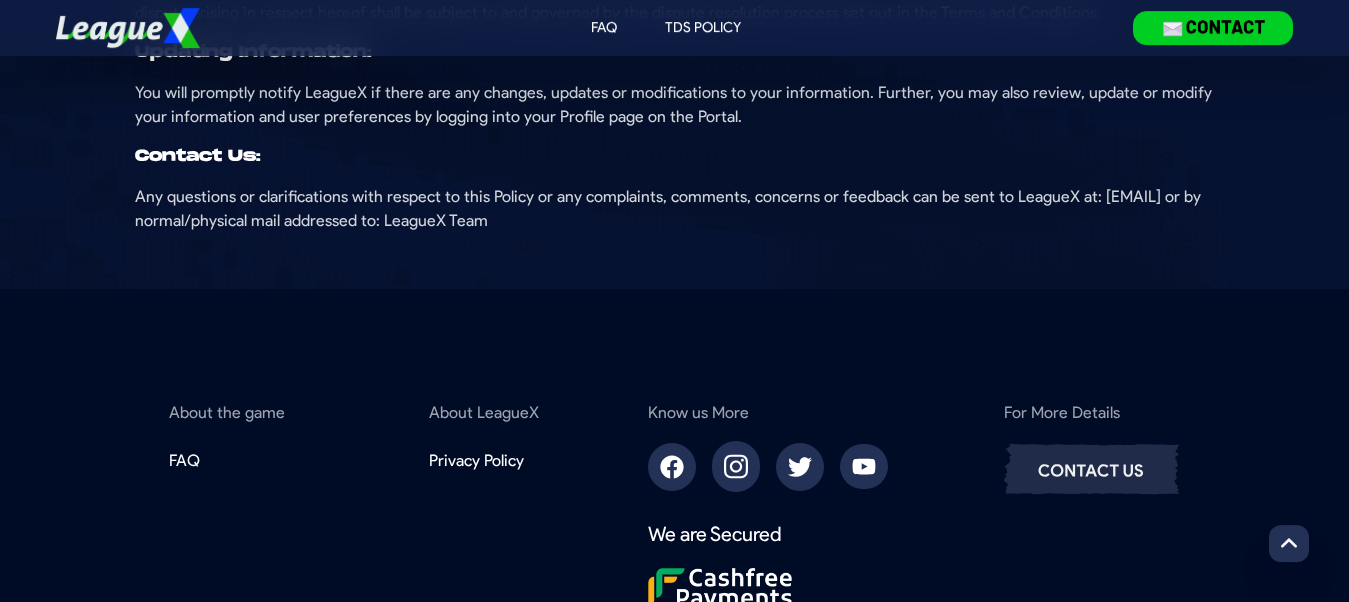 scroll, scrollTop: 3672, scrollLeft: 0, axis: vertical 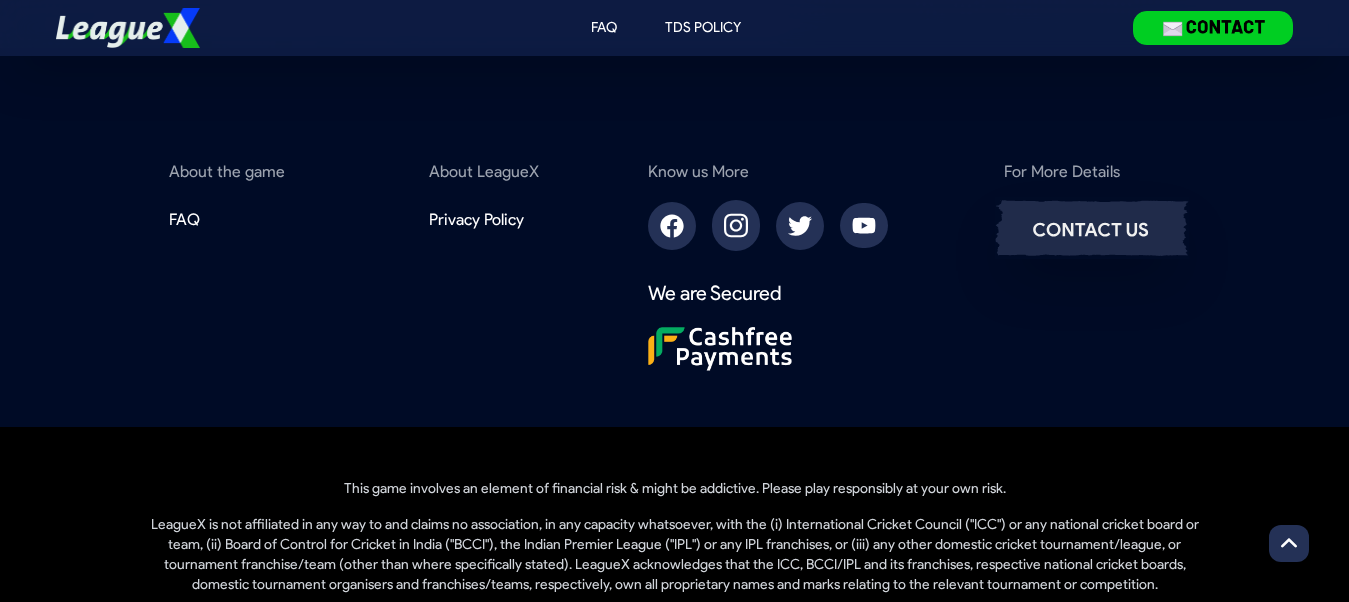 click at bounding box center [1093, 228] 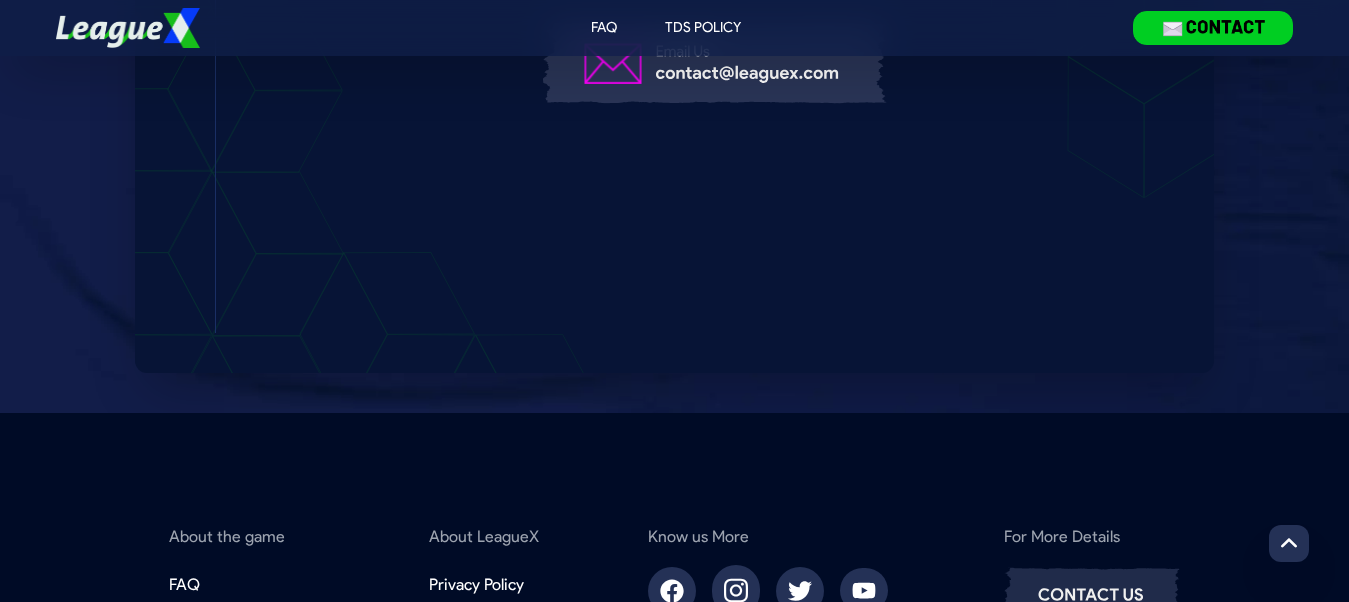 scroll, scrollTop: 0, scrollLeft: 0, axis: both 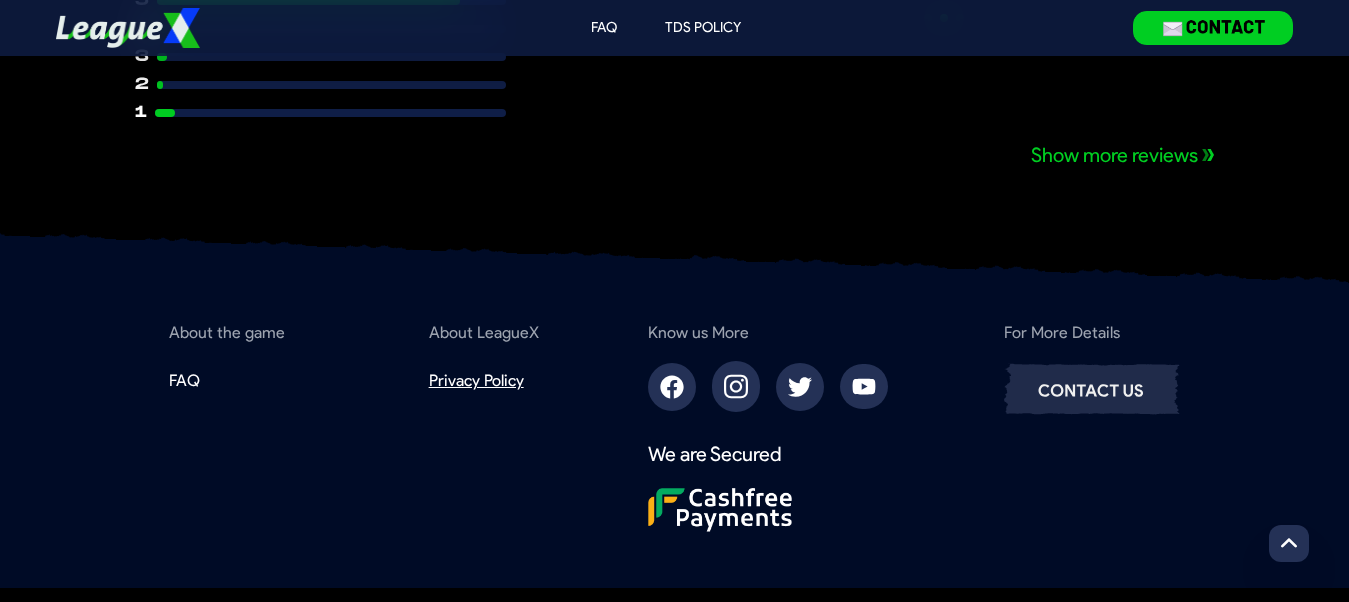 click on "Privacy Policy" at bounding box center (476, 381) 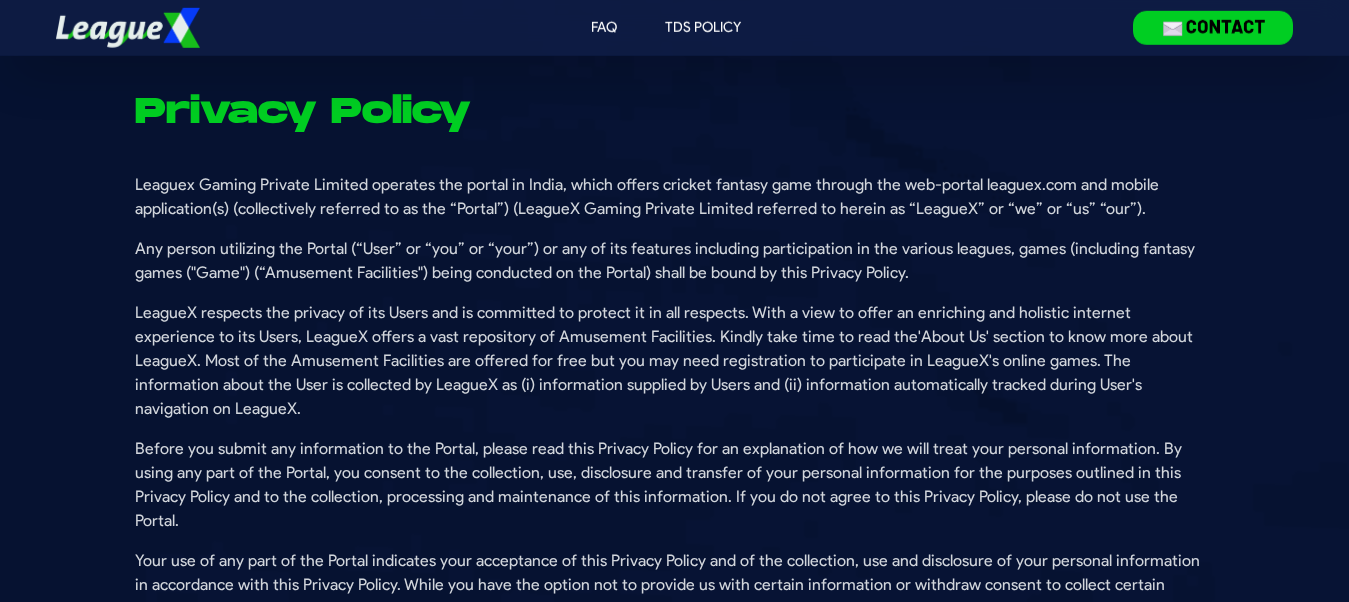 scroll, scrollTop: 0, scrollLeft: 0, axis: both 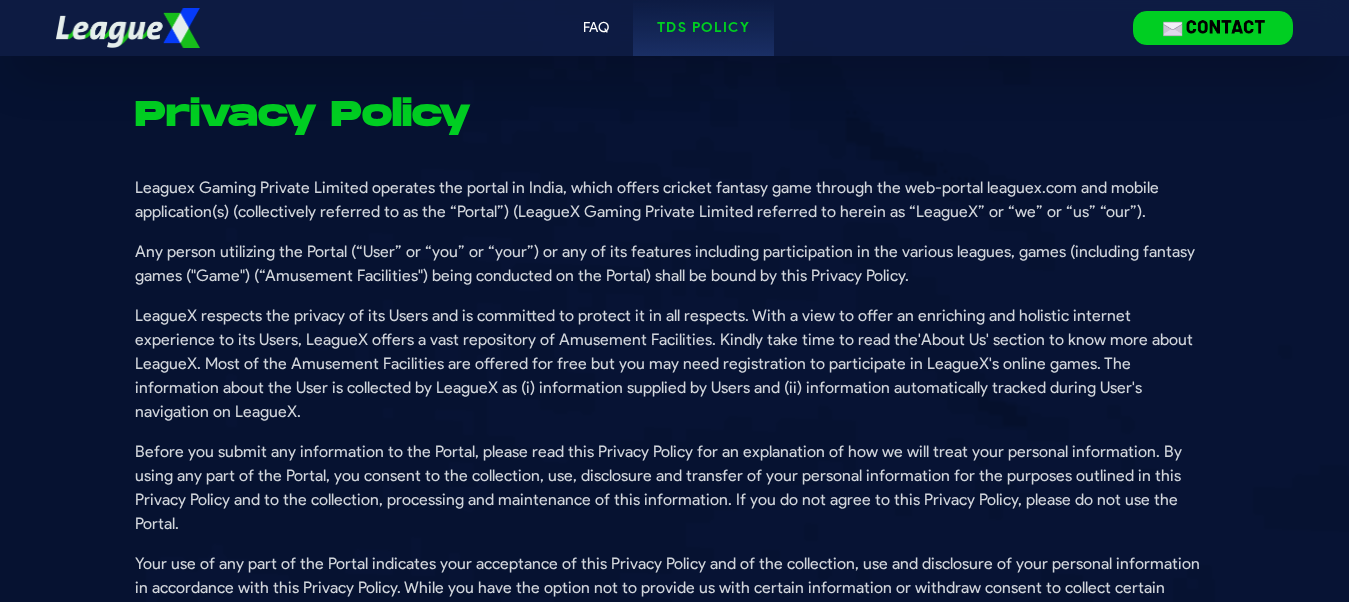 click on "TDS Policy" at bounding box center (703, 28) 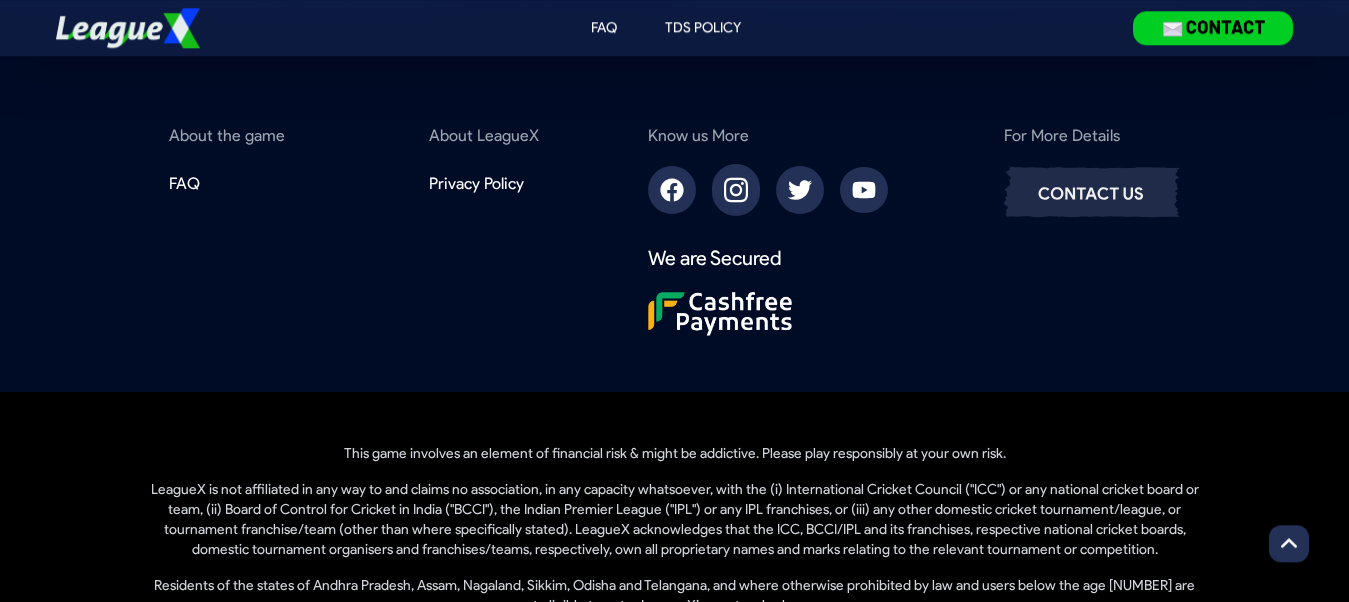 scroll, scrollTop: 1983, scrollLeft: 0, axis: vertical 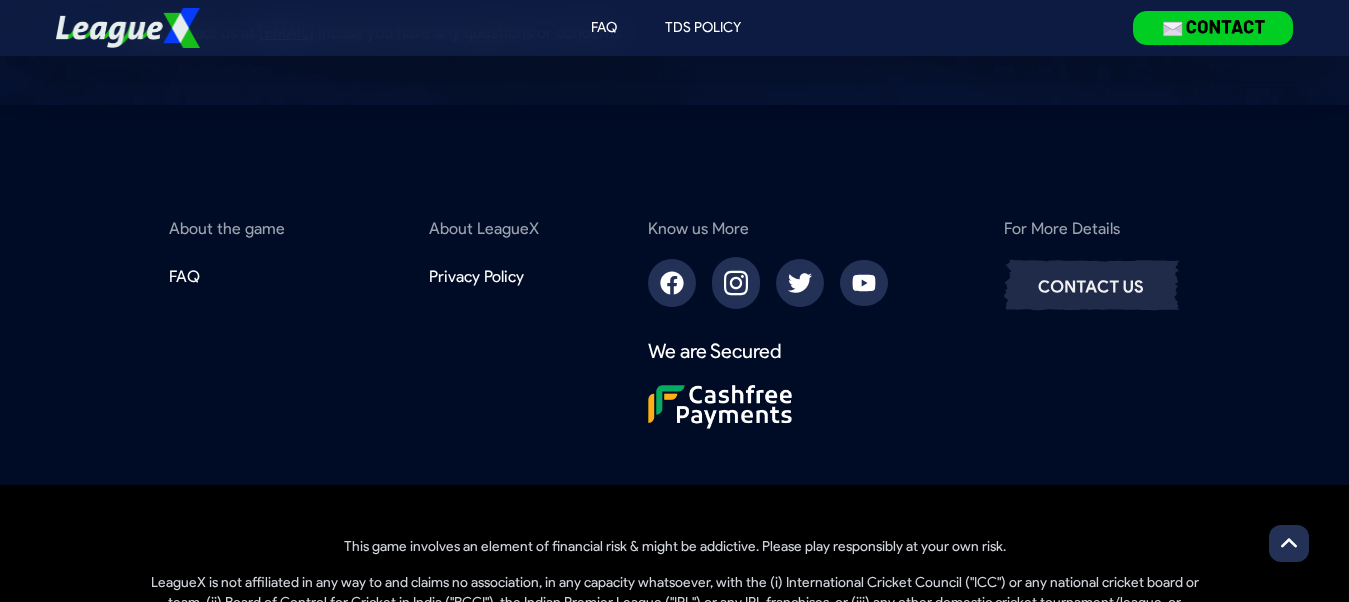 click on "About the game FAQ About LeagueX Privacy Policy" at bounding box center (354, 253) 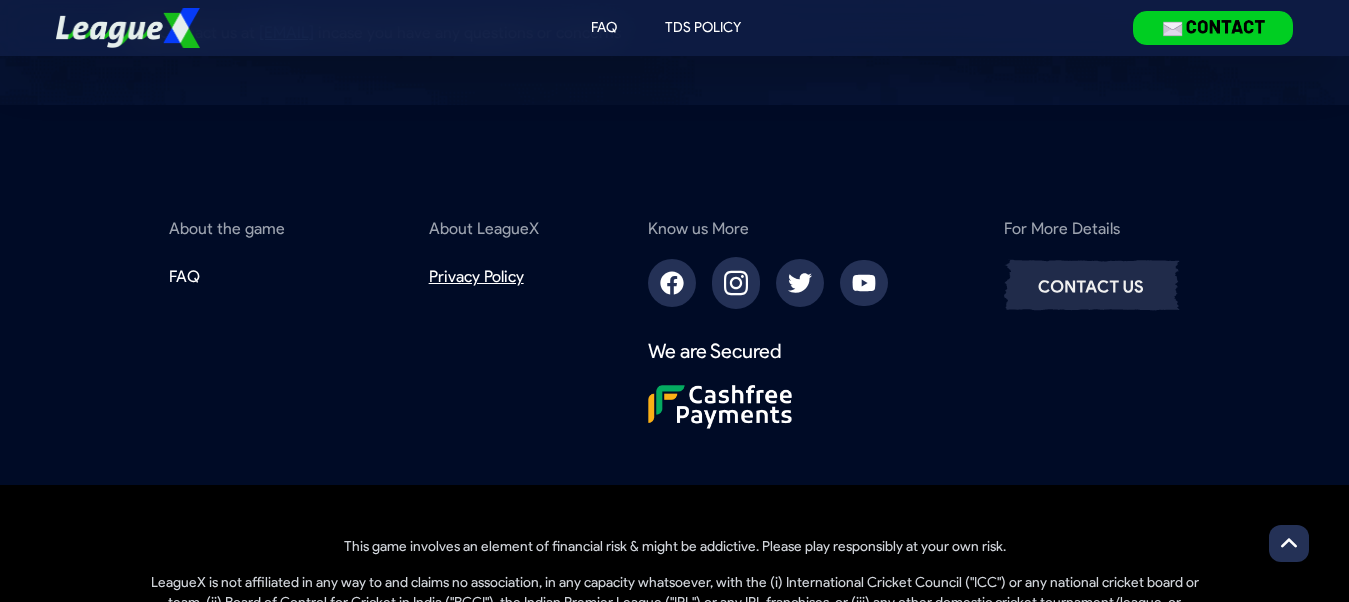 click on "Privacy Policy" at bounding box center (476, 277) 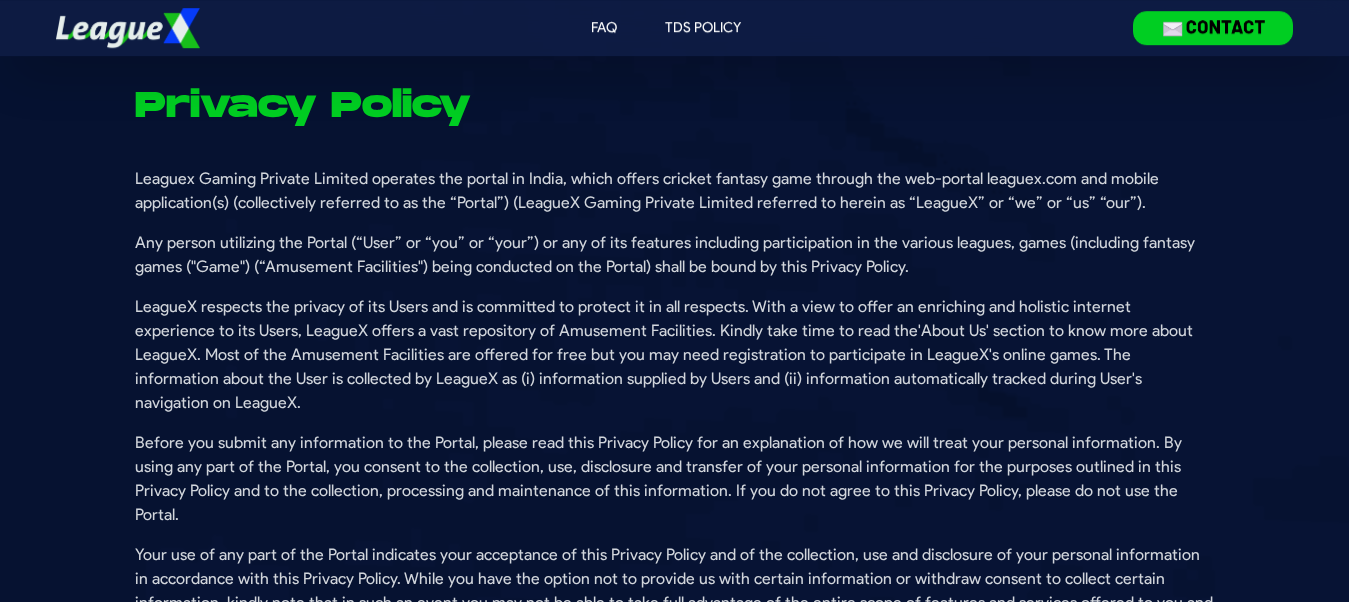 scroll, scrollTop: 0, scrollLeft: 0, axis: both 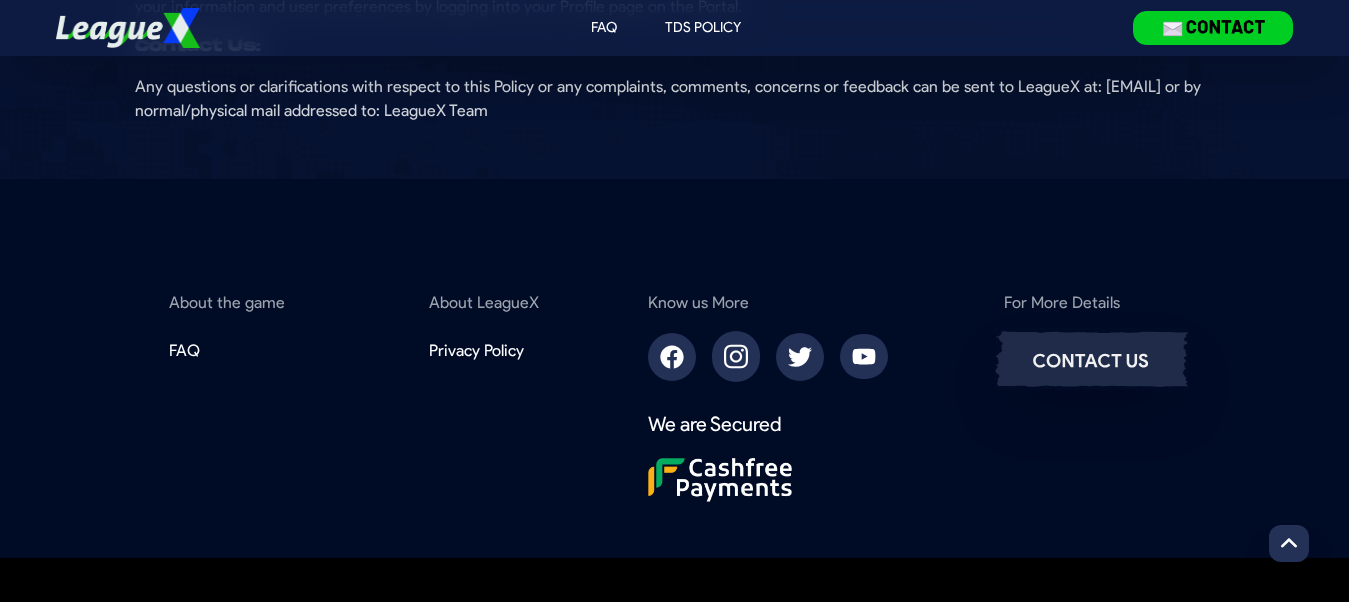 click at bounding box center [1093, 359] 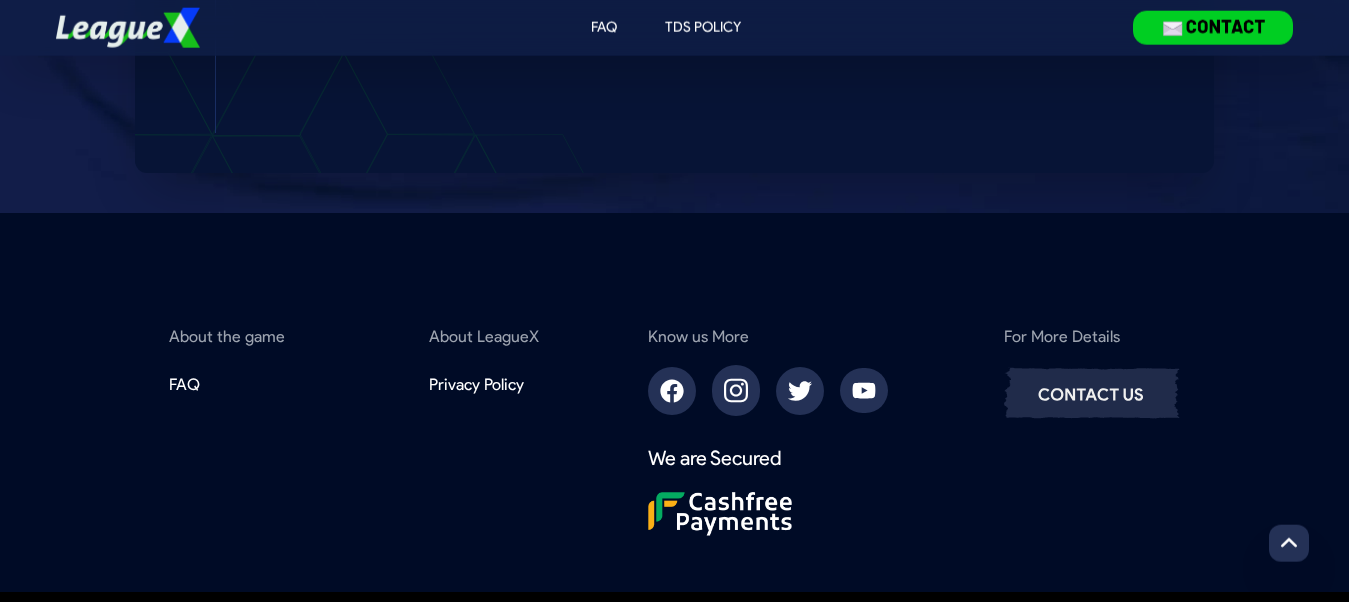 scroll, scrollTop: 705, scrollLeft: 0, axis: vertical 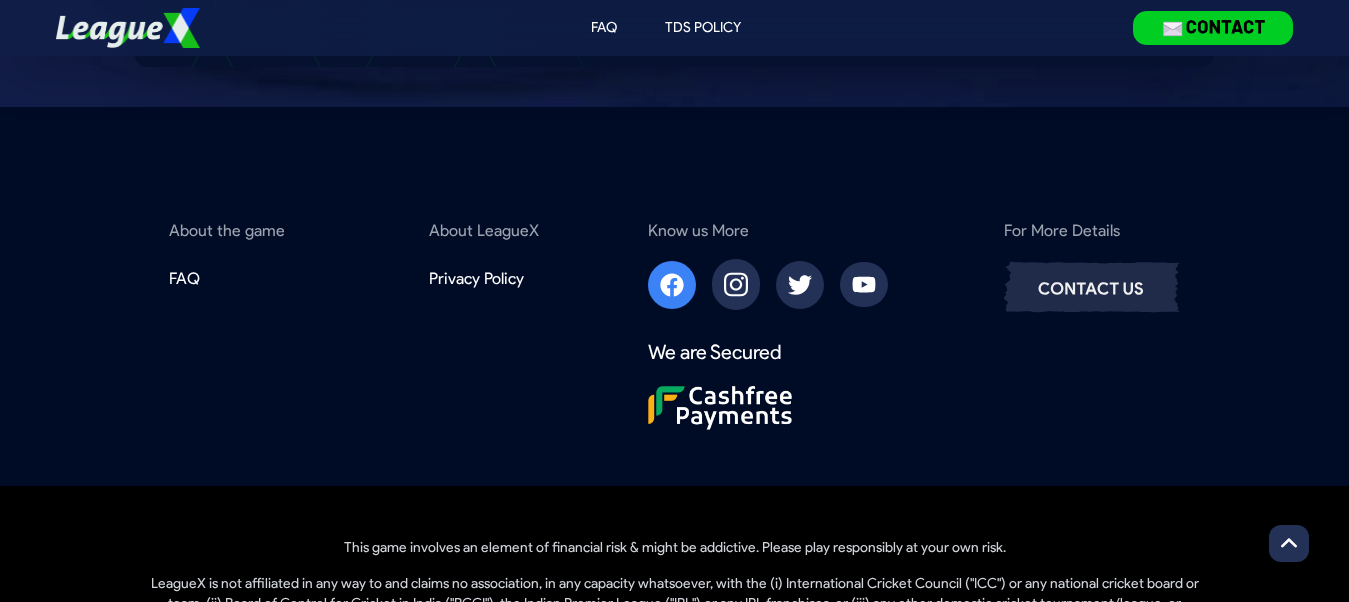 click at bounding box center (672, 285) 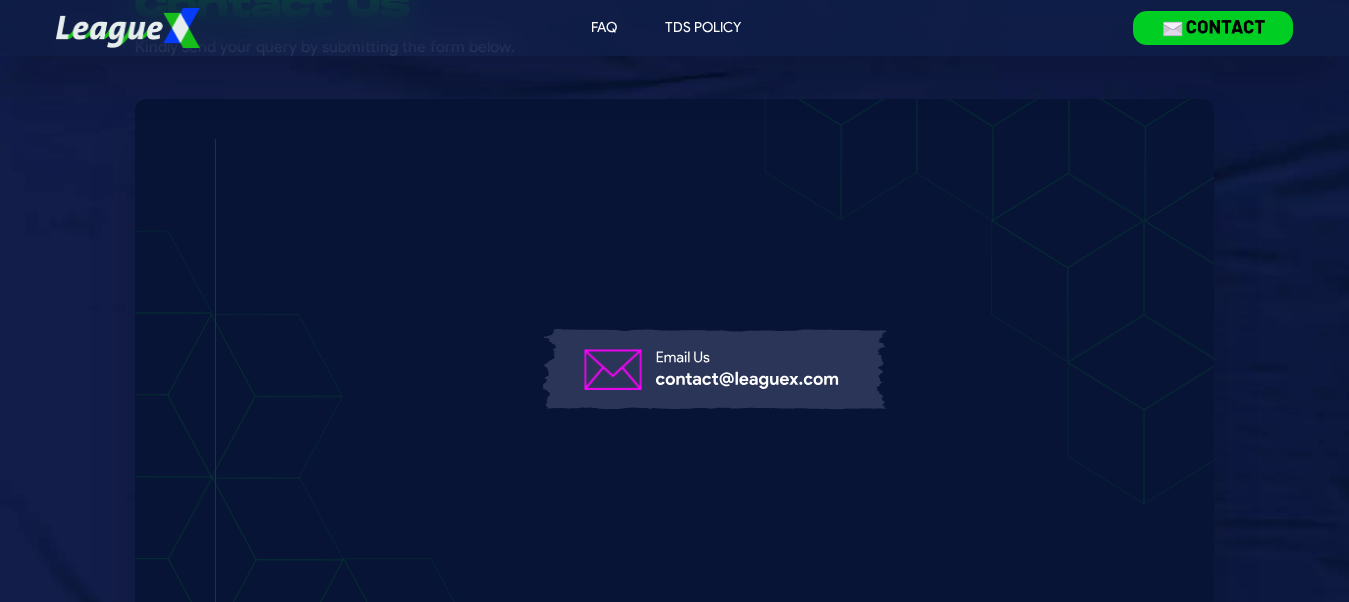 scroll, scrollTop: 0, scrollLeft: 0, axis: both 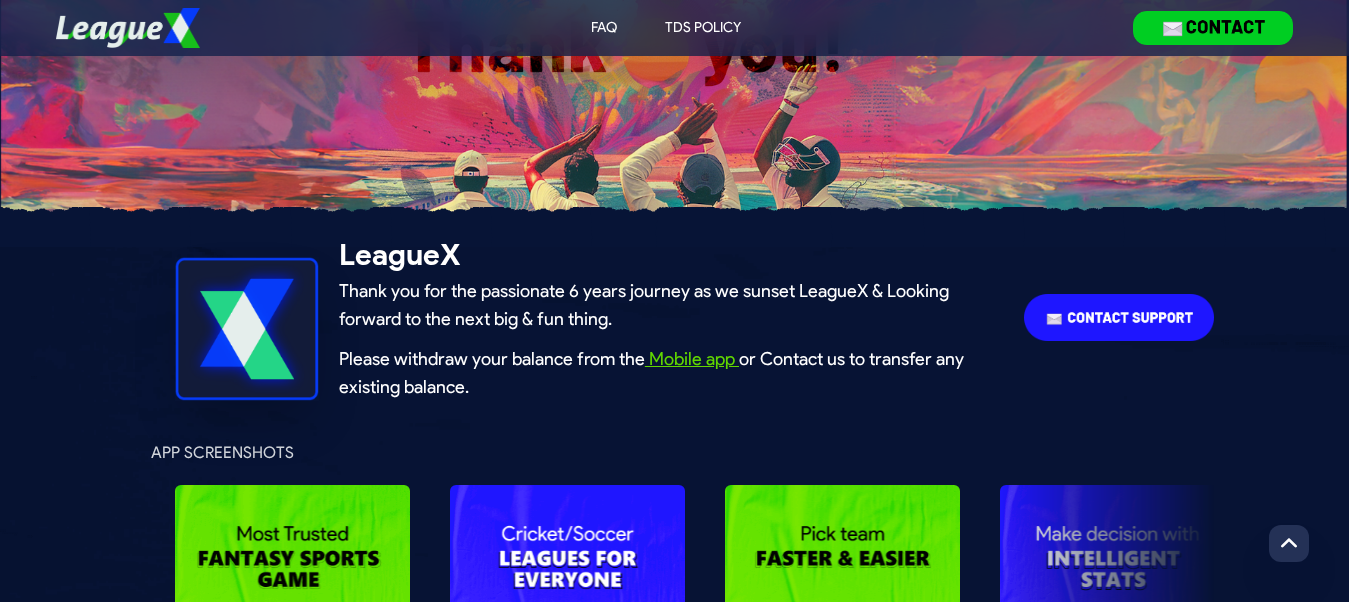click at bounding box center (1119, 317) 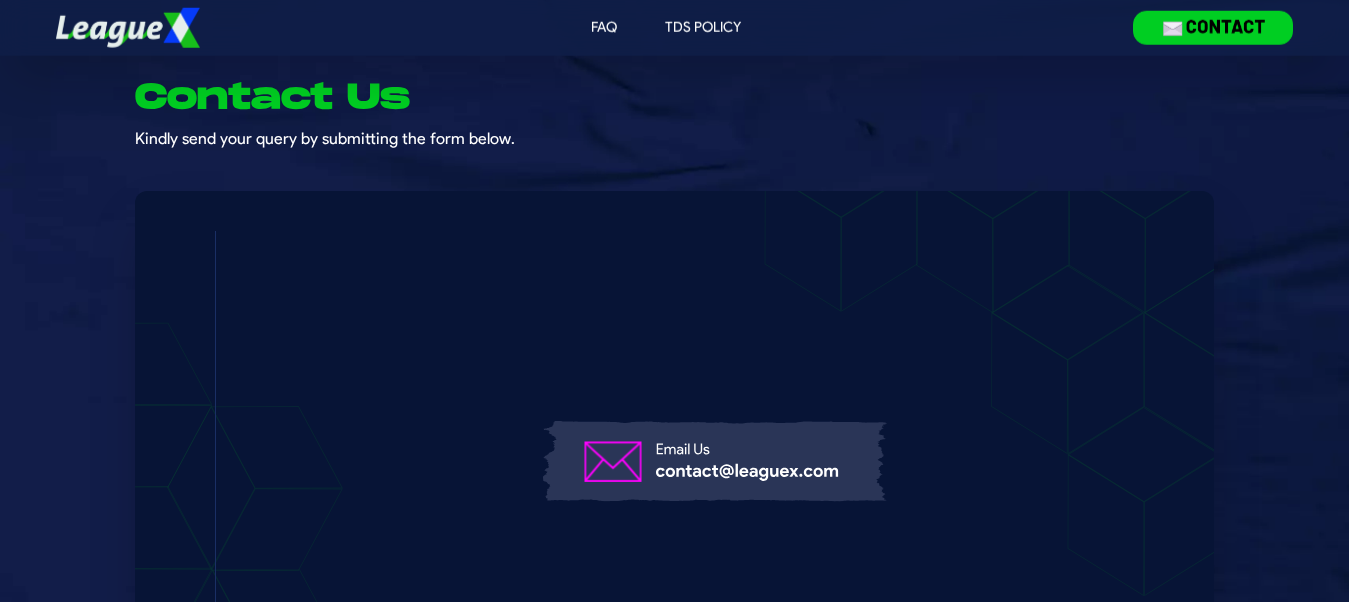 scroll, scrollTop: 0, scrollLeft: 0, axis: both 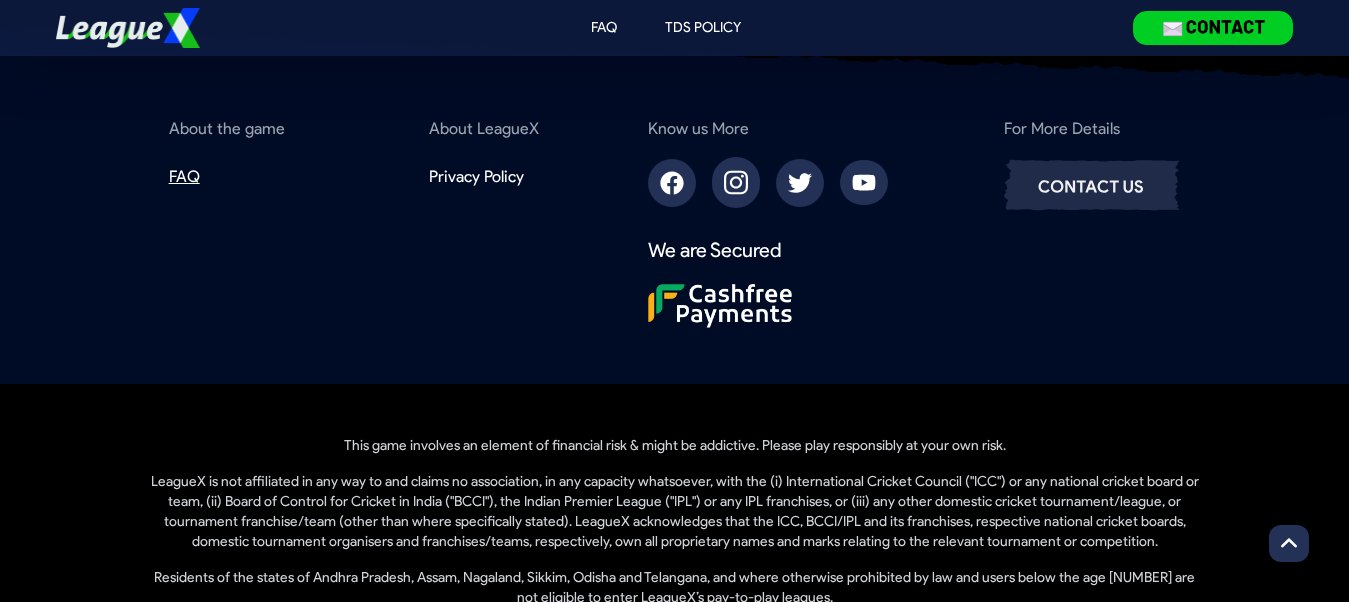click on "FAQ" at bounding box center [184, 177] 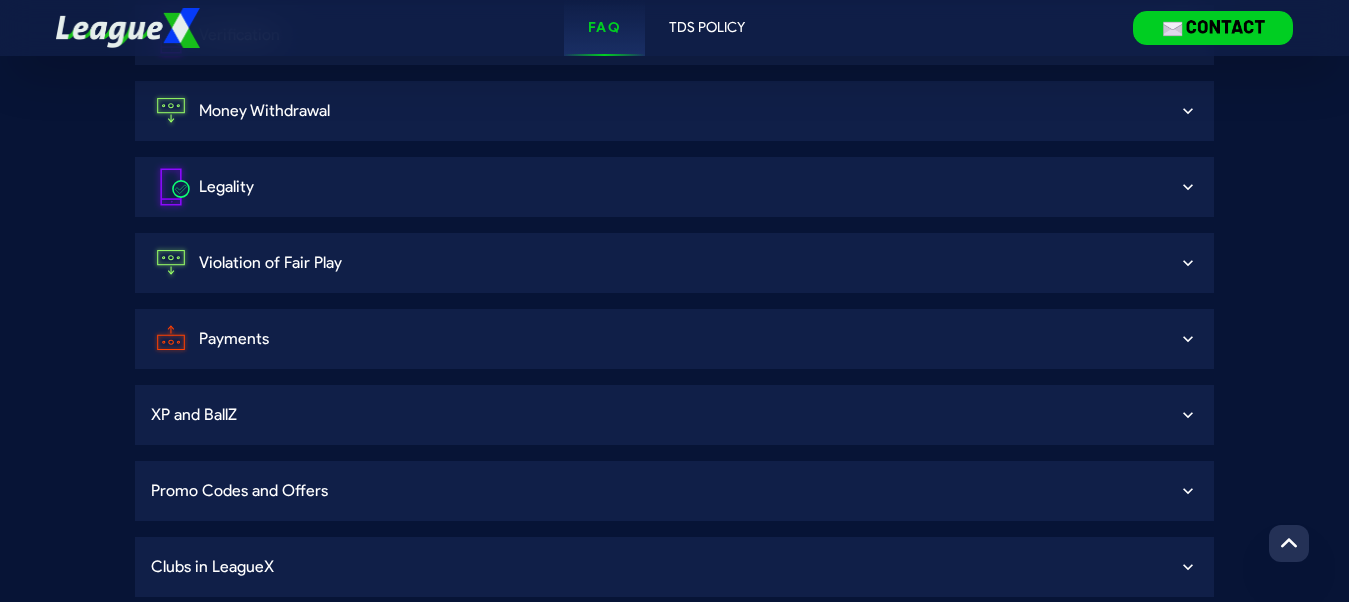 scroll, scrollTop: 1501, scrollLeft: 0, axis: vertical 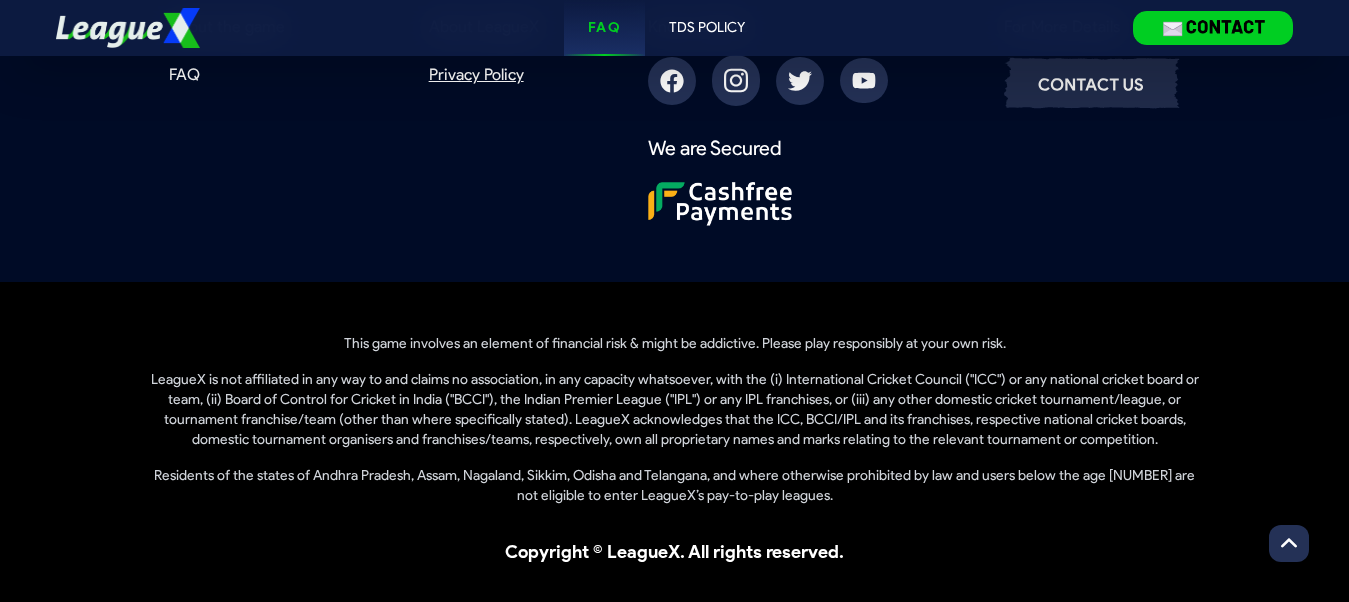 click on "Privacy Policy" at bounding box center [476, 75] 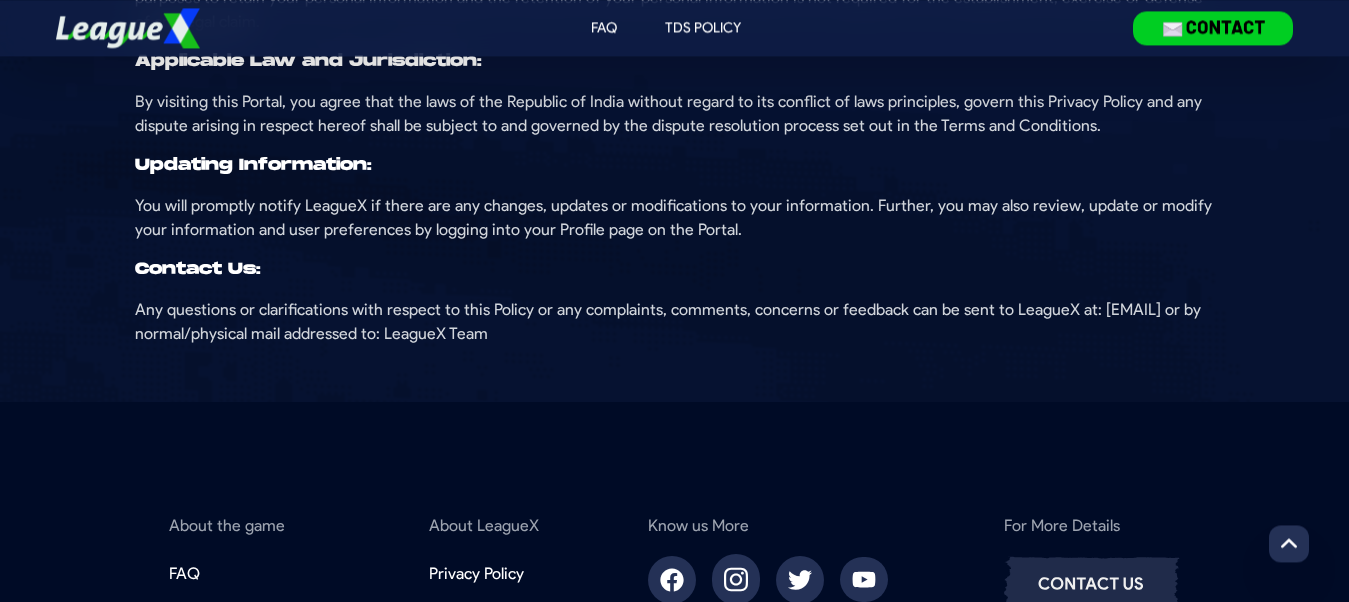 scroll, scrollTop: 3366, scrollLeft: 0, axis: vertical 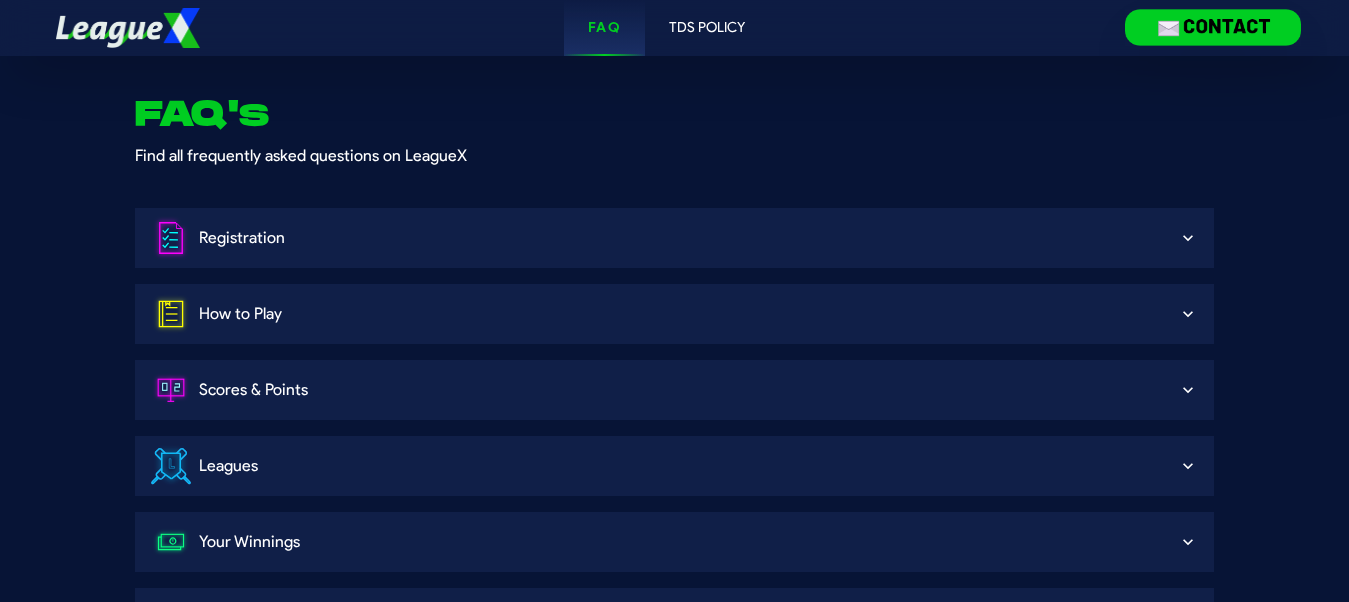 click at bounding box center [1213, 28] 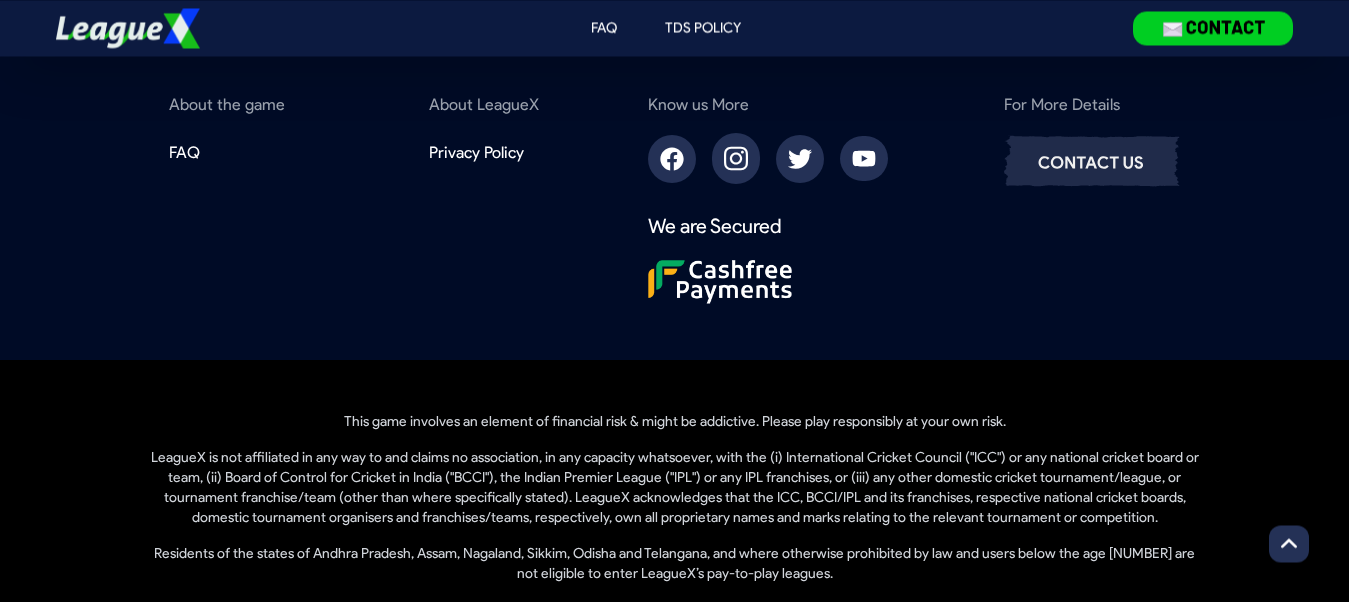 scroll, scrollTop: 909, scrollLeft: 0, axis: vertical 